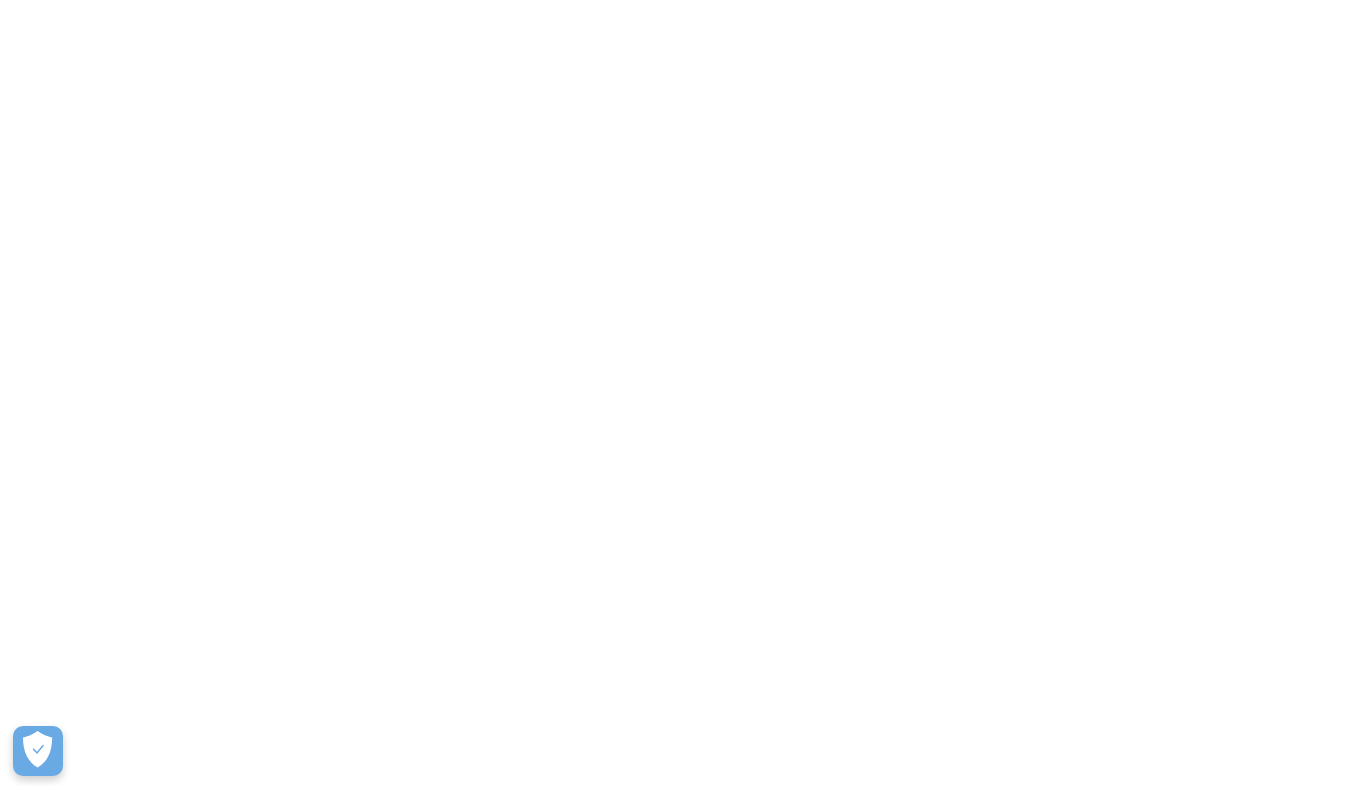 scroll, scrollTop: 0, scrollLeft: 0, axis: both 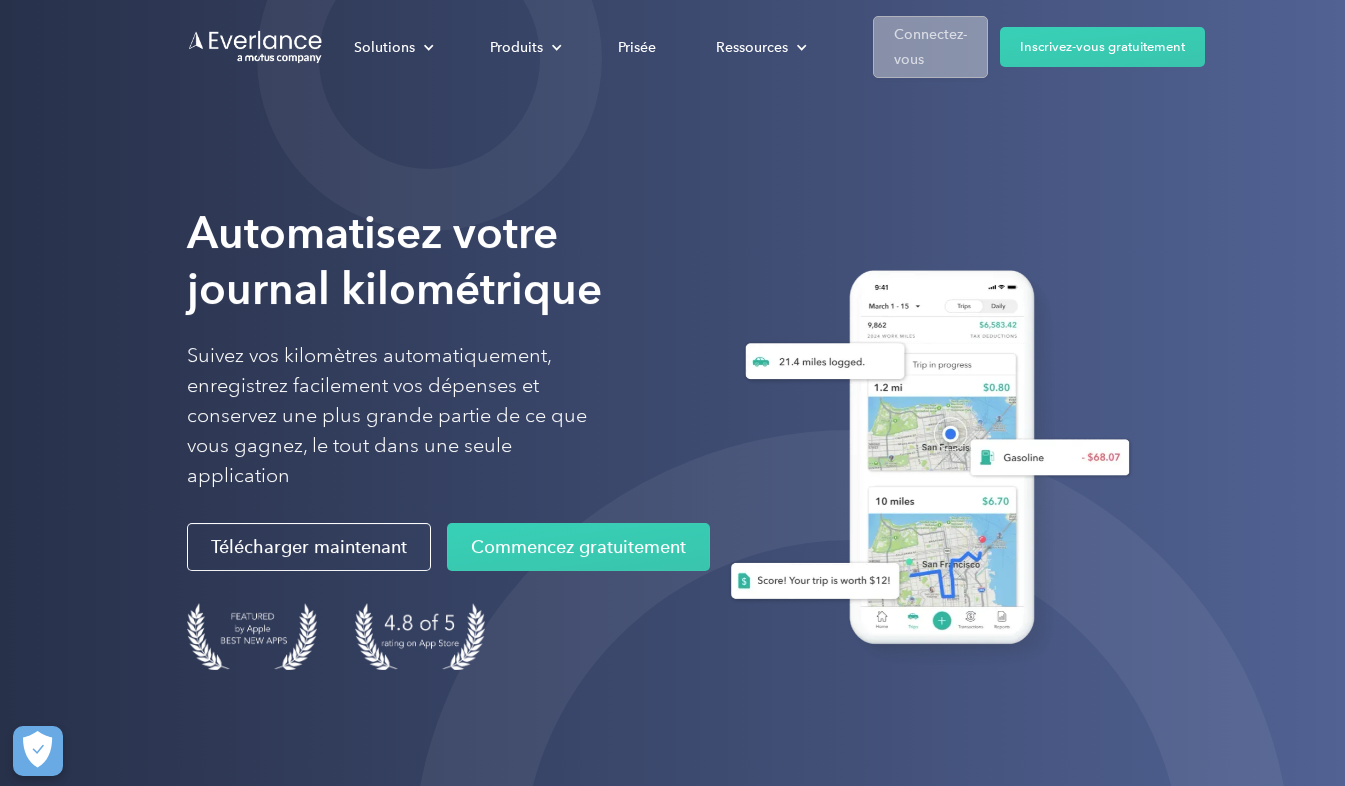 click on "Connectez-vous" at bounding box center [930, 47] 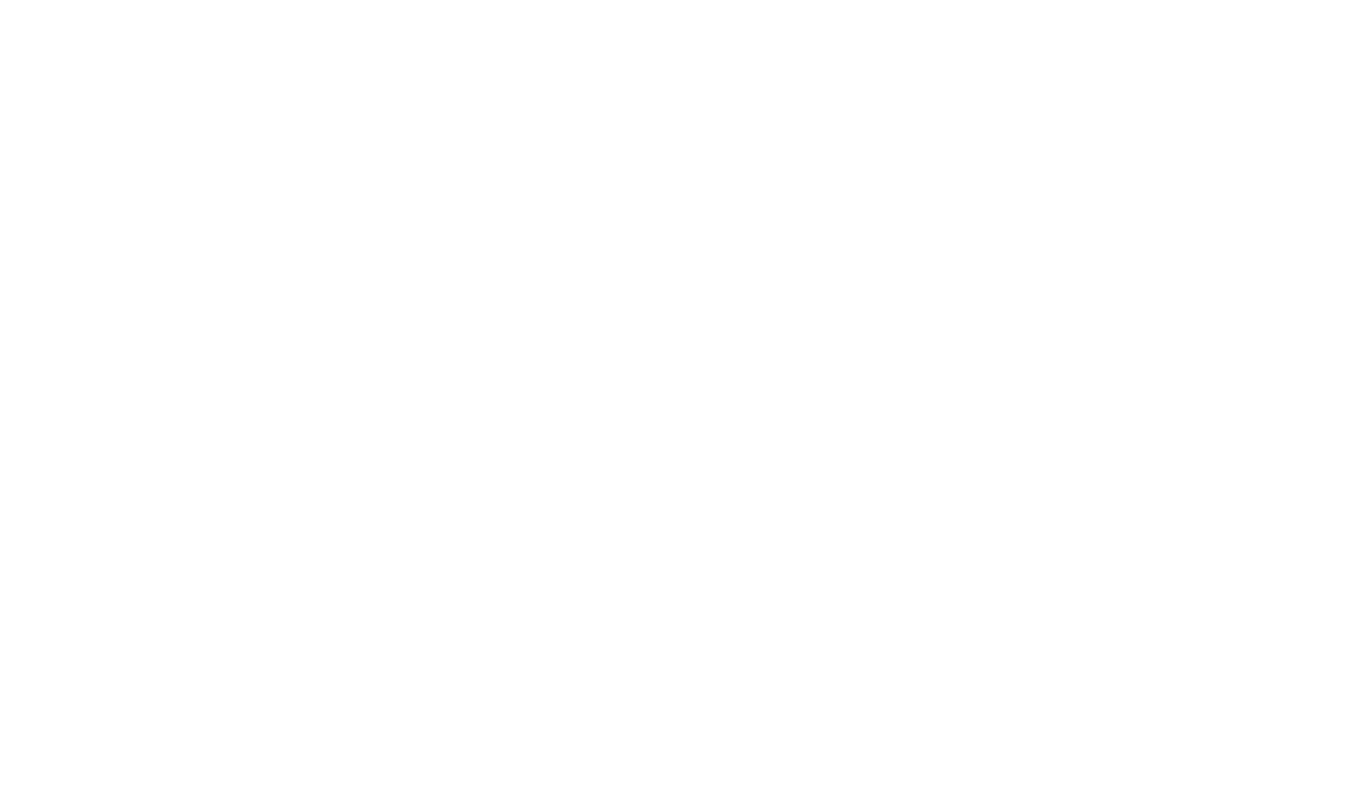 scroll, scrollTop: 0, scrollLeft: 0, axis: both 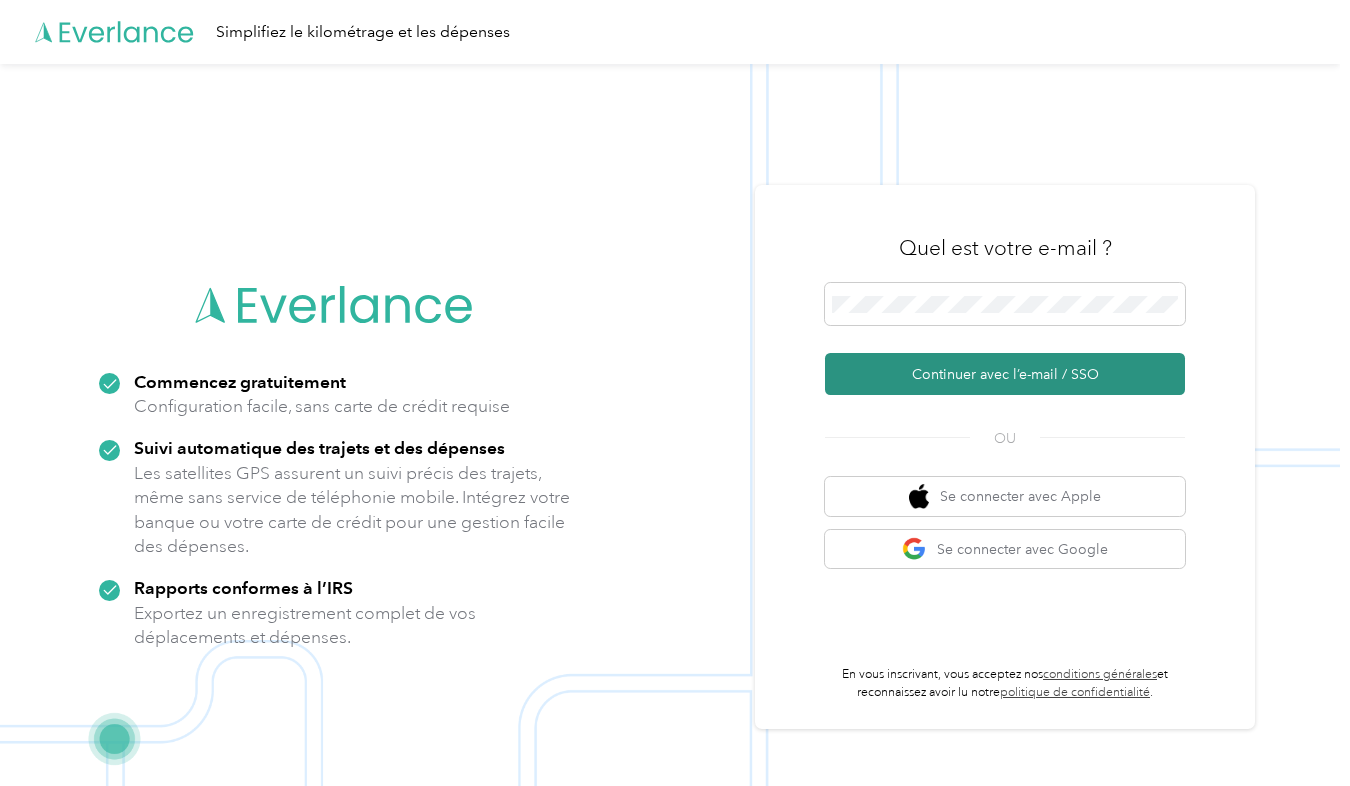 click on "Continuer avec l’e-mail / SSO" at bounding box center (1005, 374) 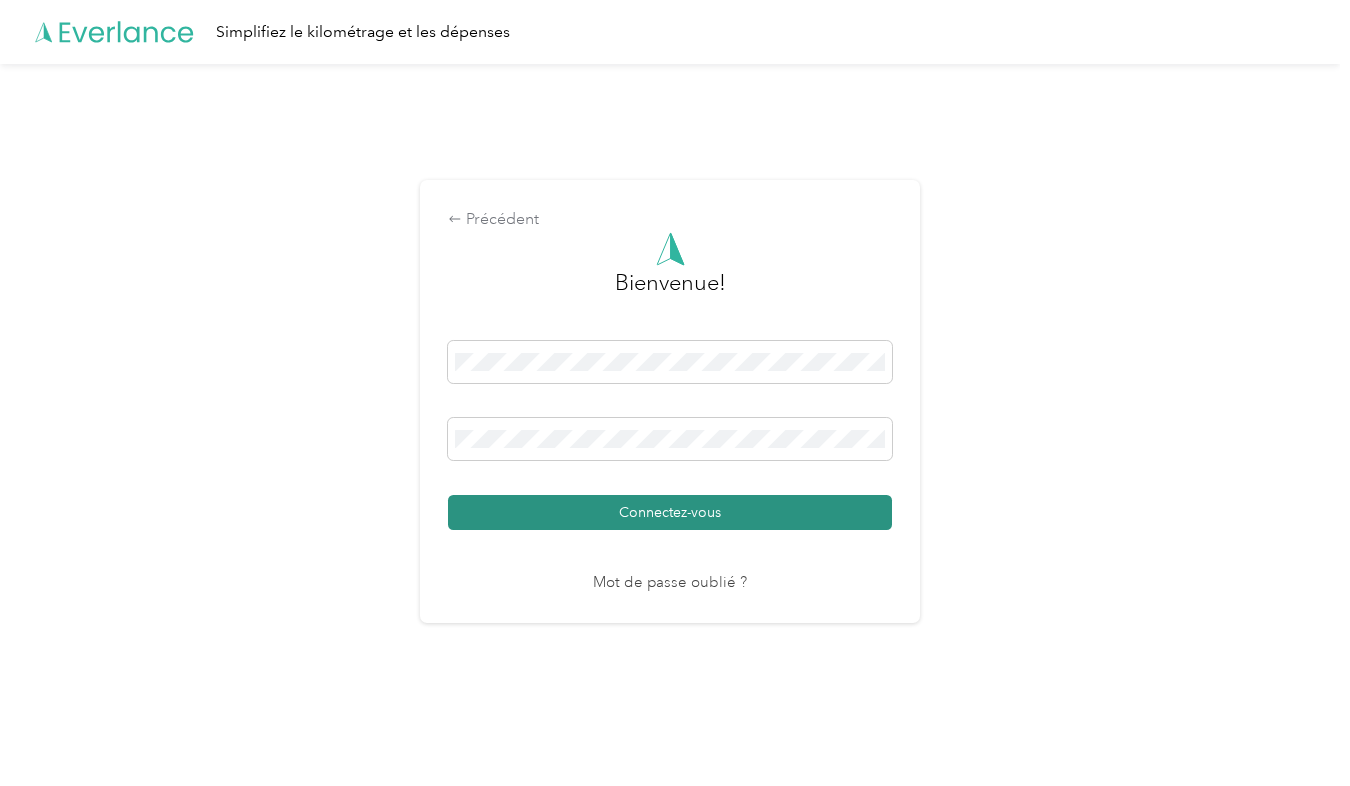 click on "Connectez-vous" at bounding box center (670, 512) 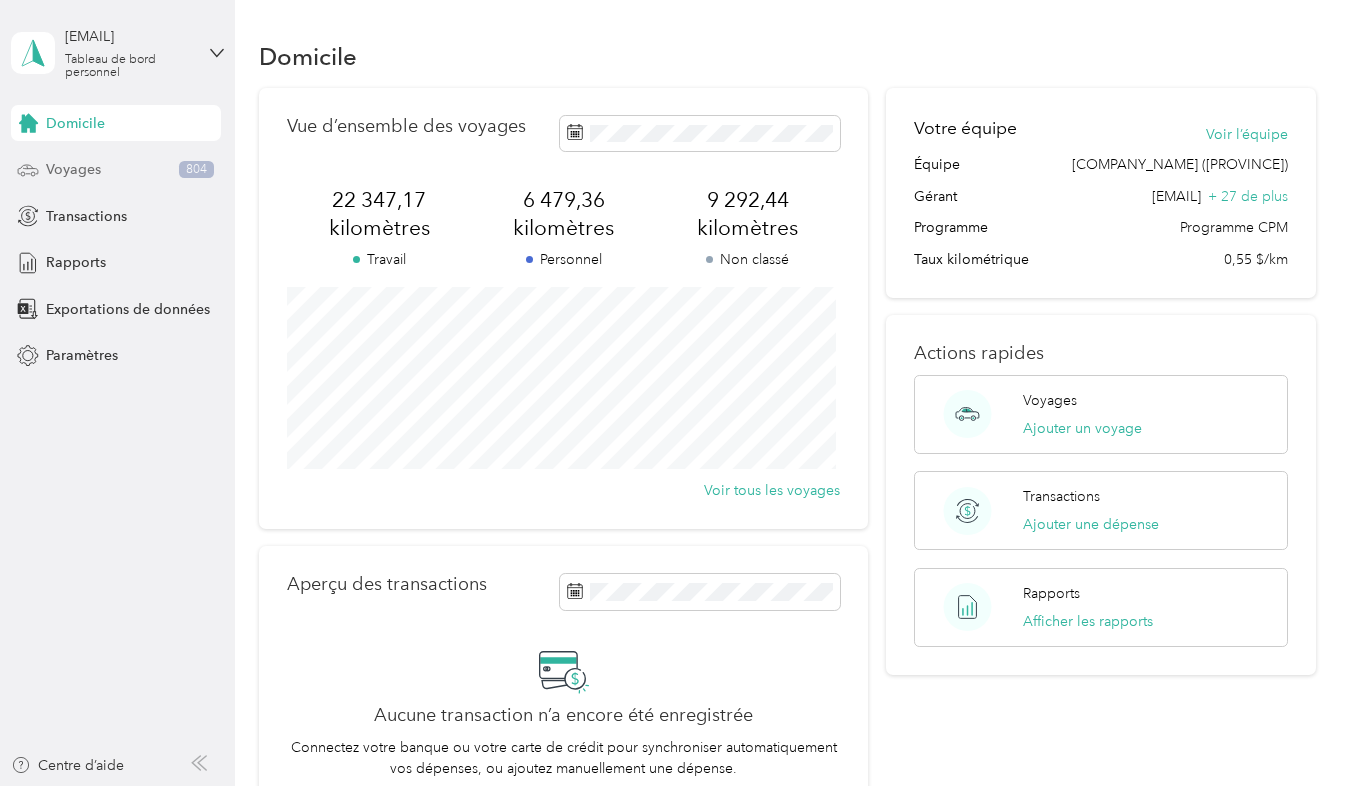 click on "Voyages" at bounding box center [73, 169] 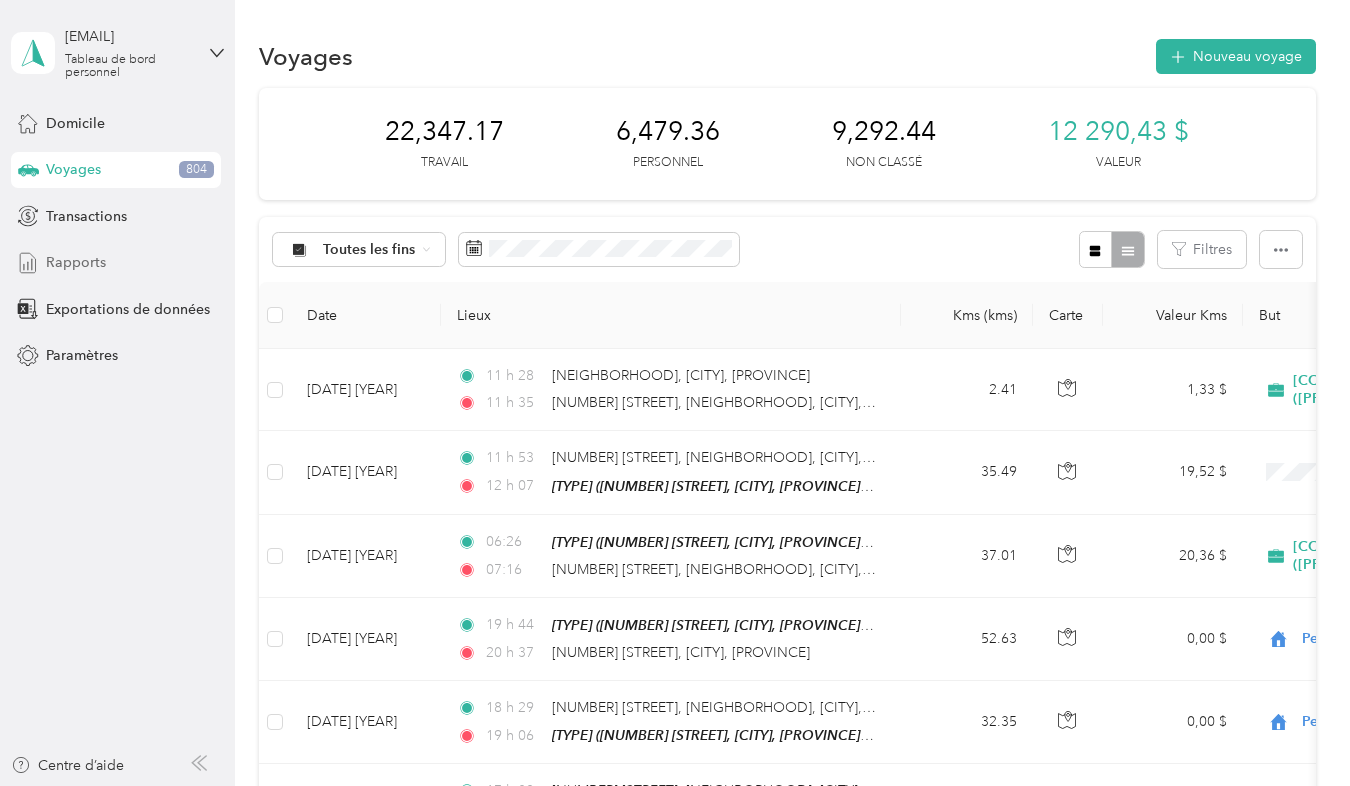 click on "Rapports" at bounding box center [76, 262] 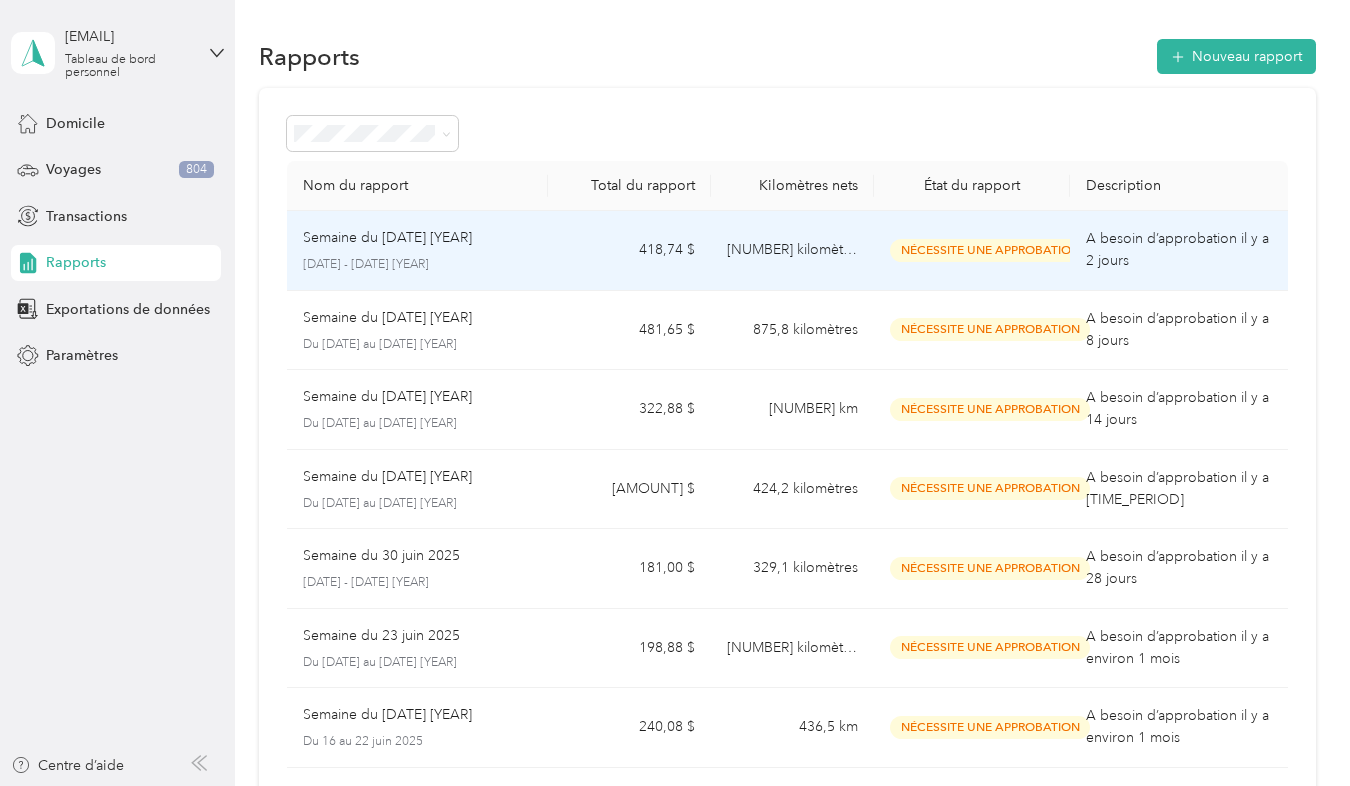 click on "Semaine du [DATE] [YEAR] [DATE] - [DATE] [YEAR]" at bounding box center [417, 250] 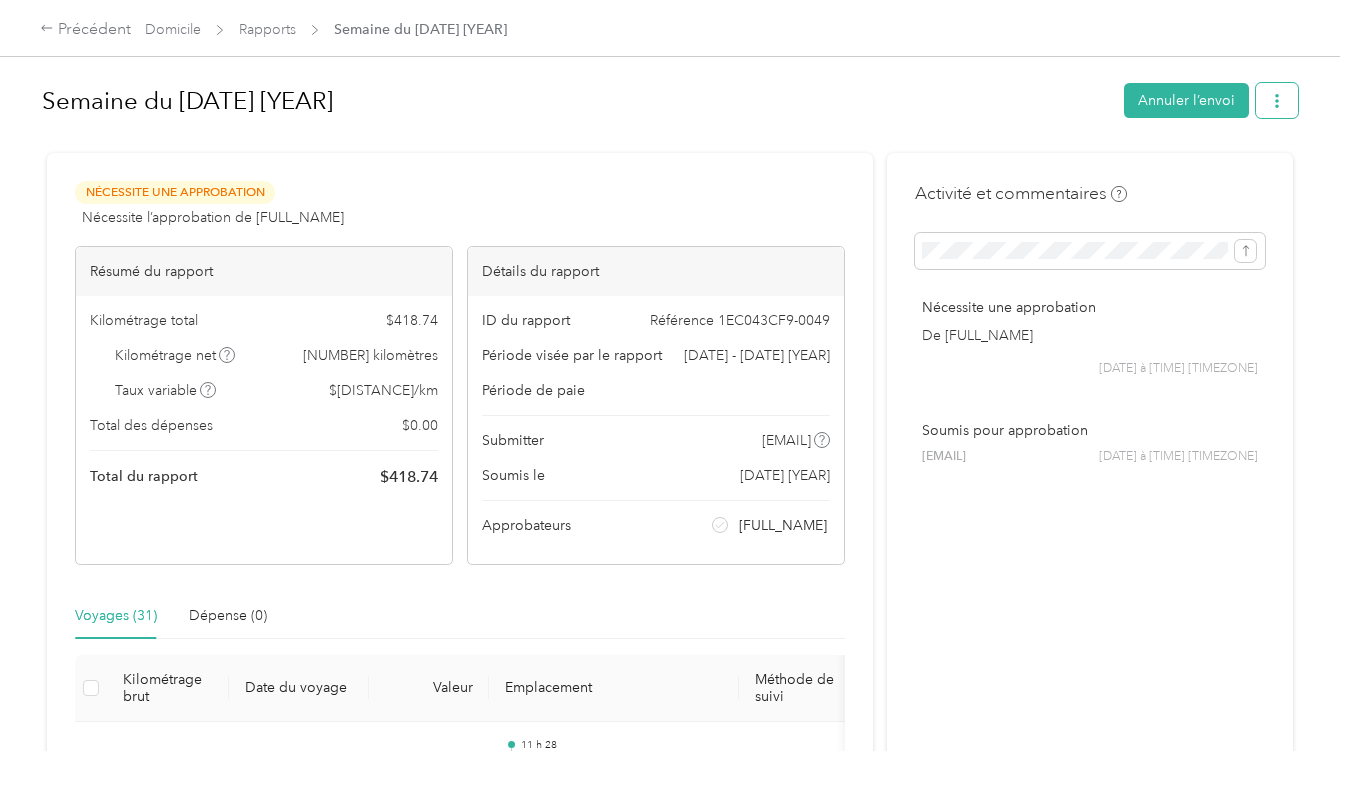 click 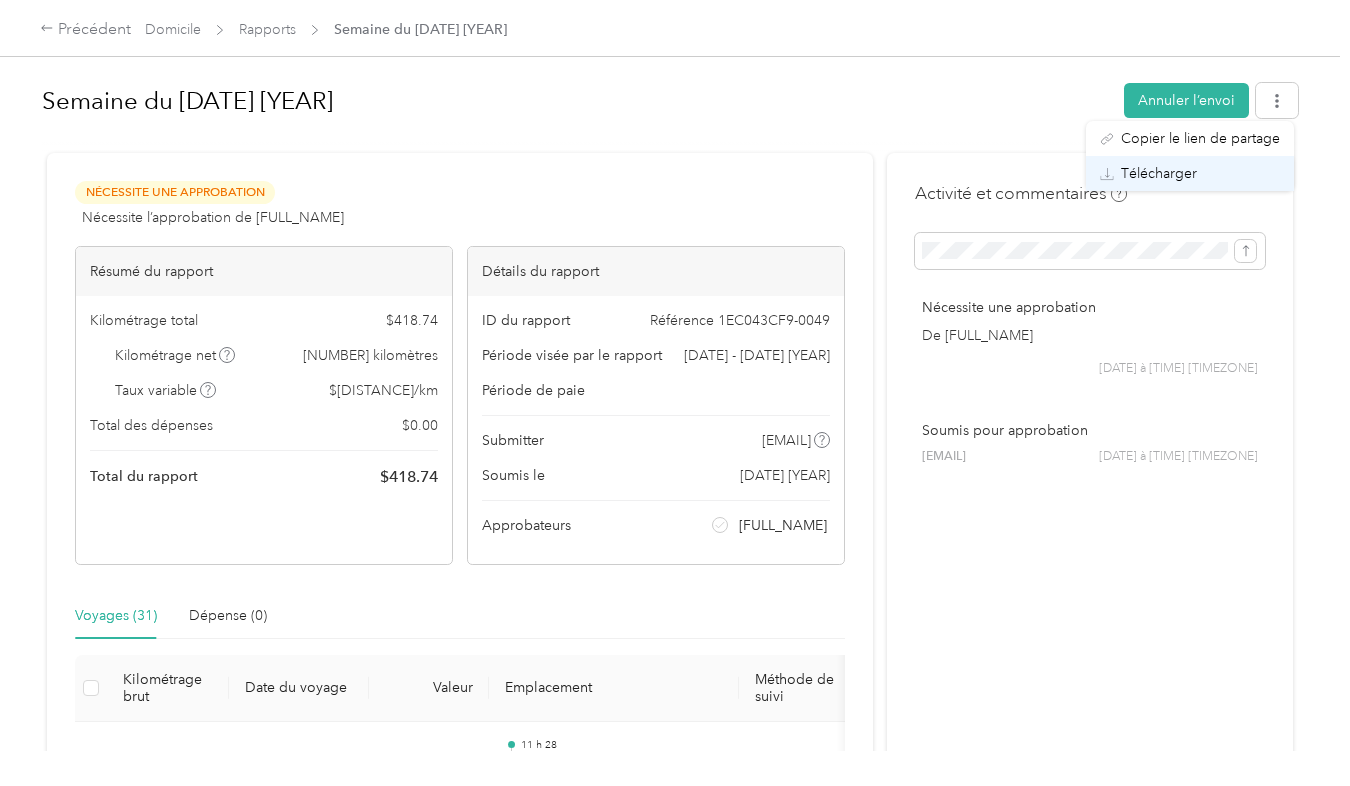 click on "Télécharger" at bounding box center [1190, 173] 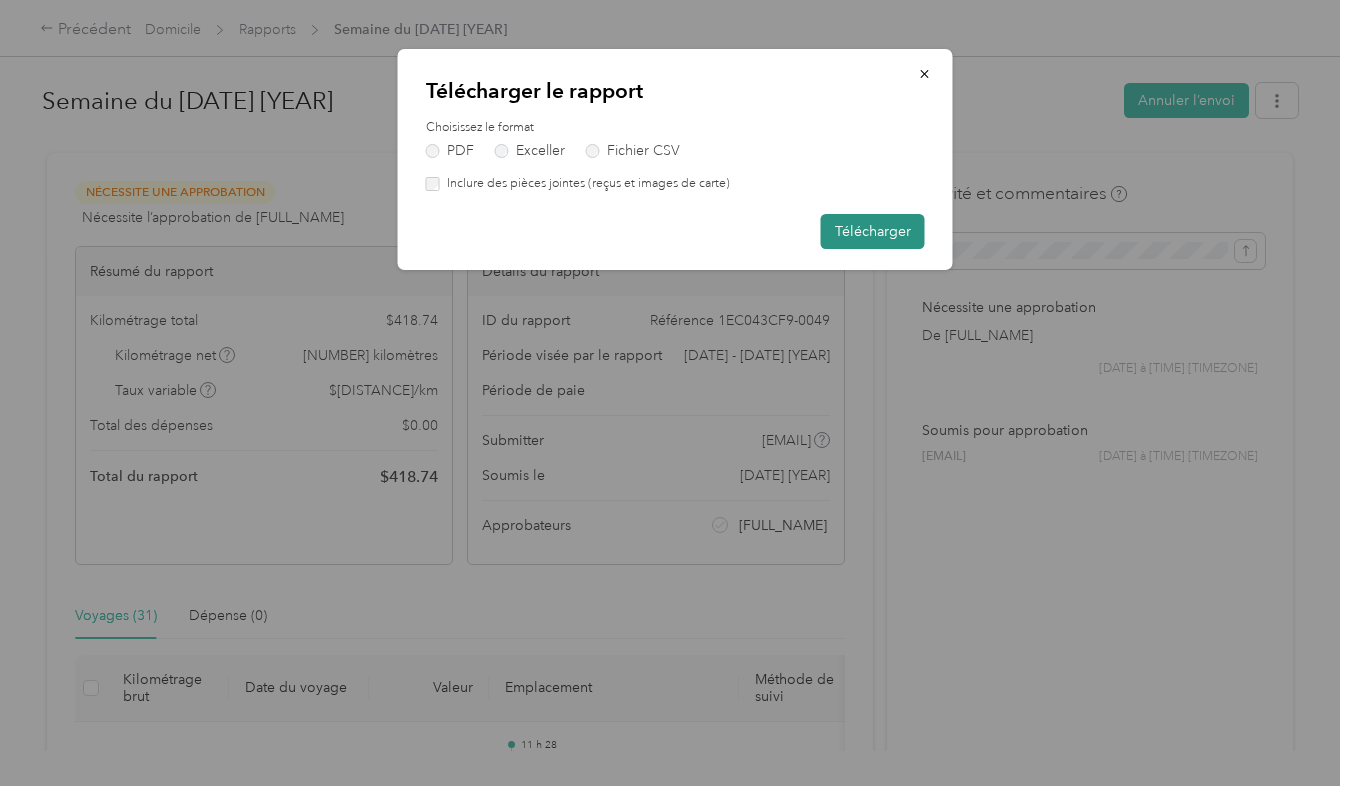 click on "Télécharger" at bounding box center [873, 231] 